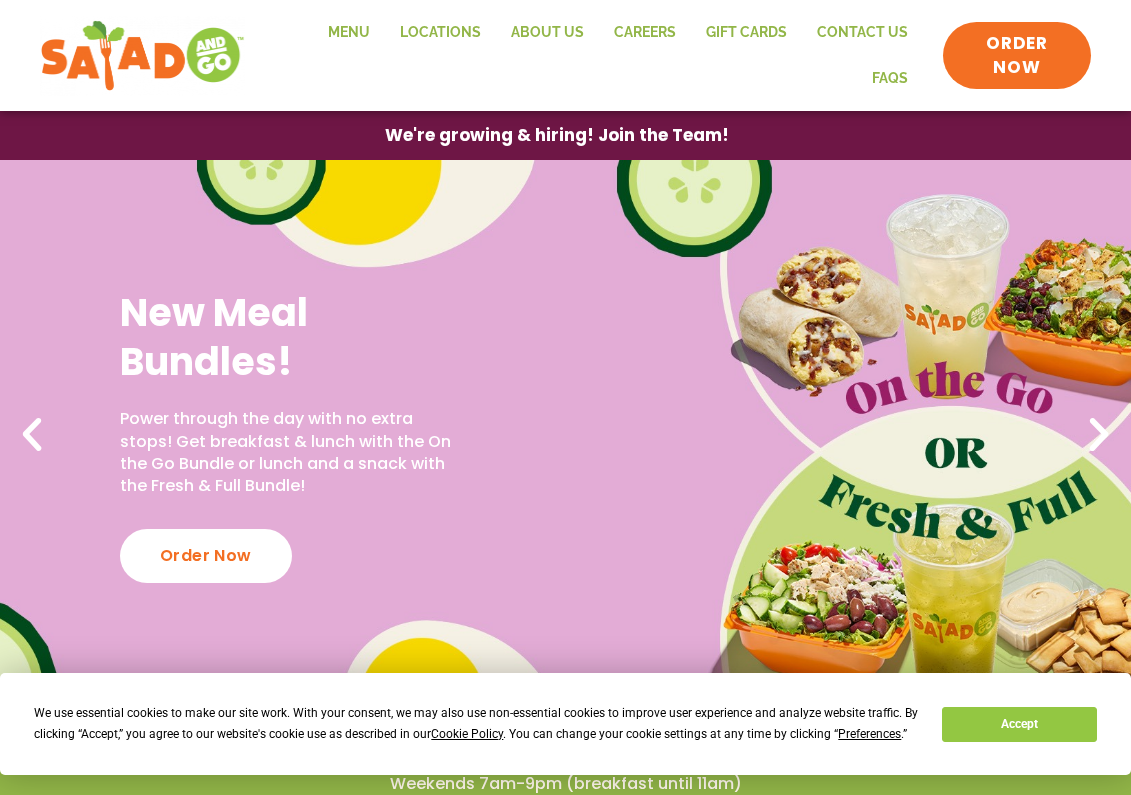 scroll, scrollTop: 0, scrollLeft: 0, axis: both 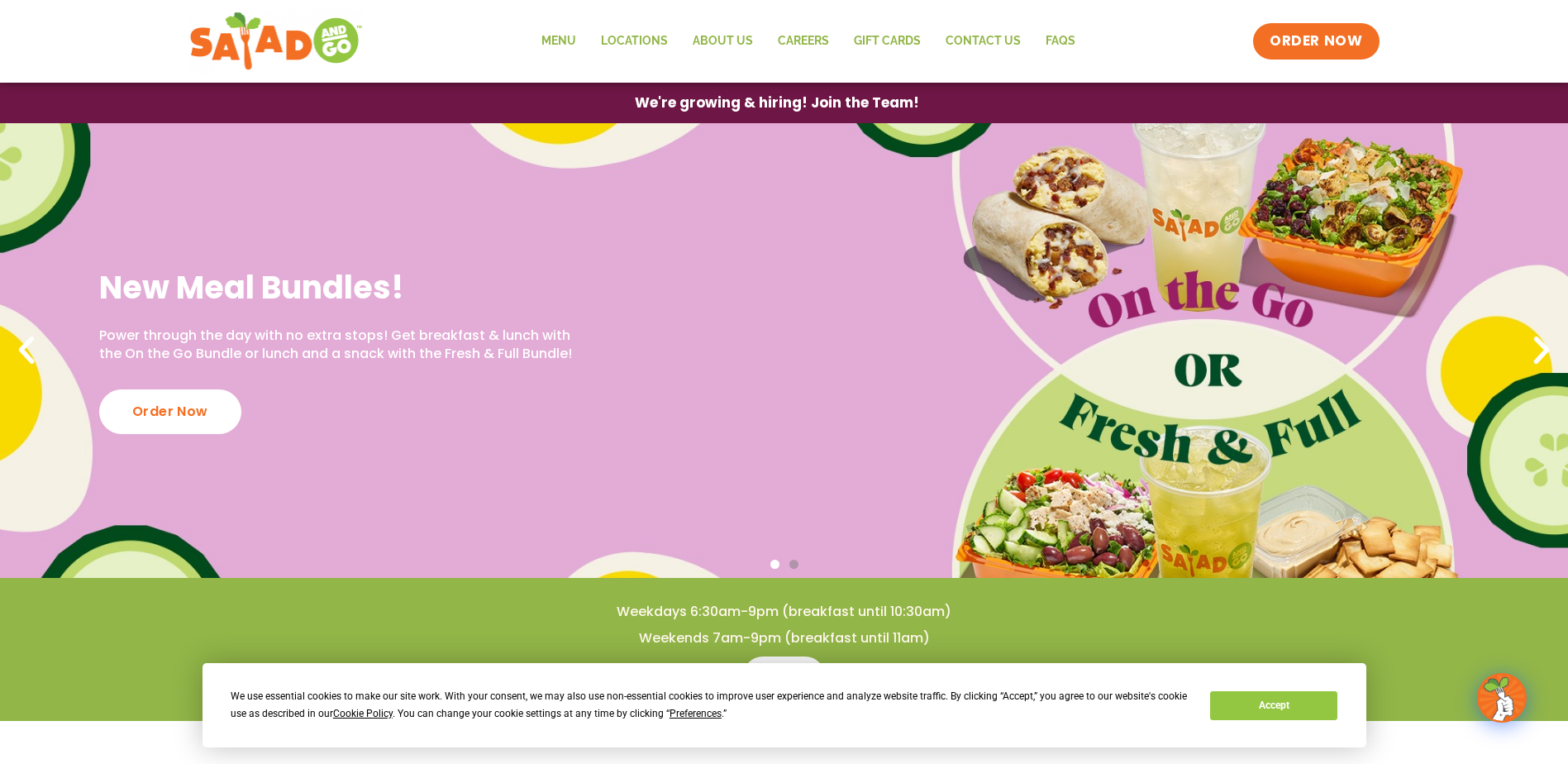 click at bounding box center [26, 351] 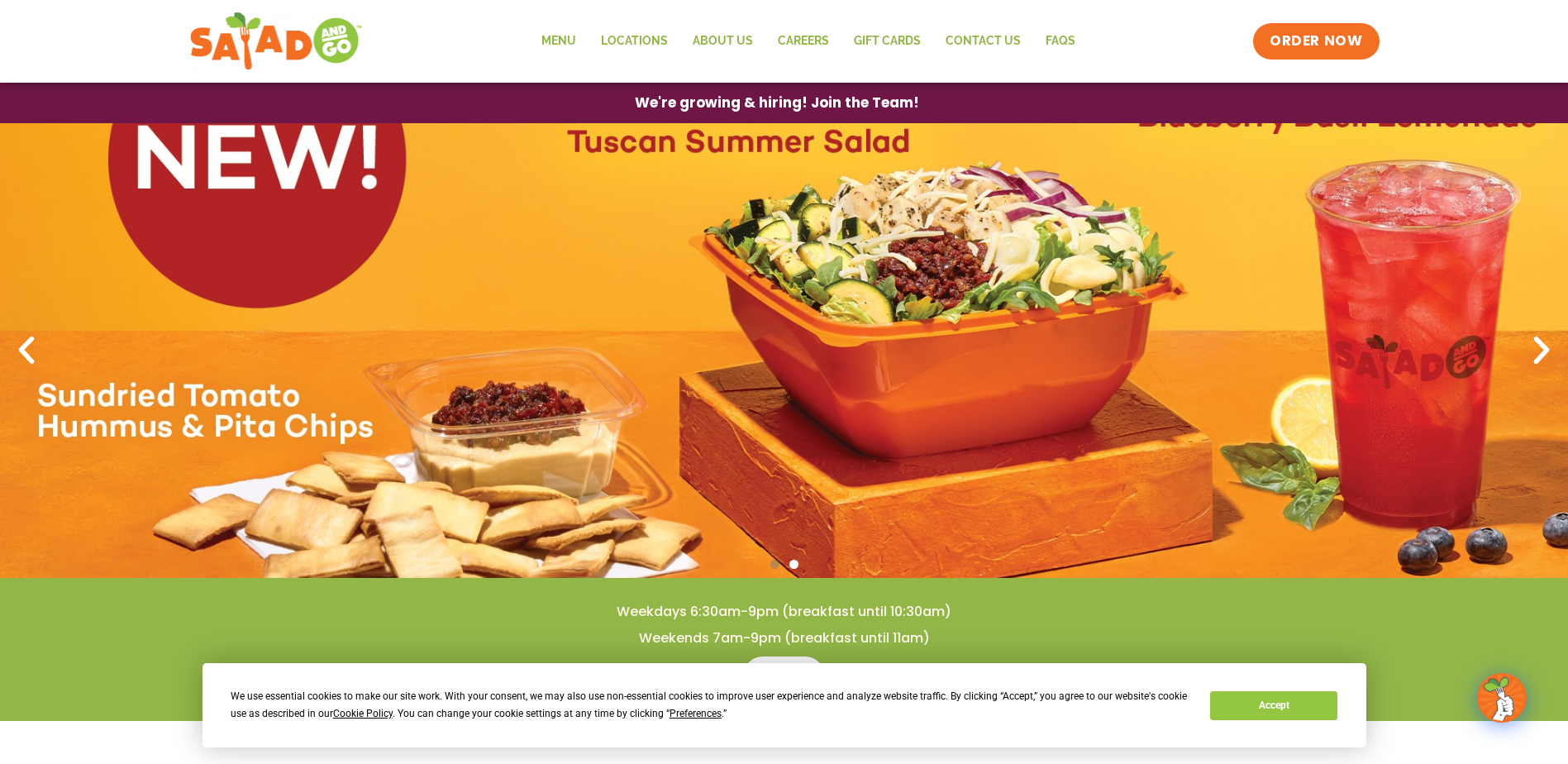 click at bounding box center [784, 351] 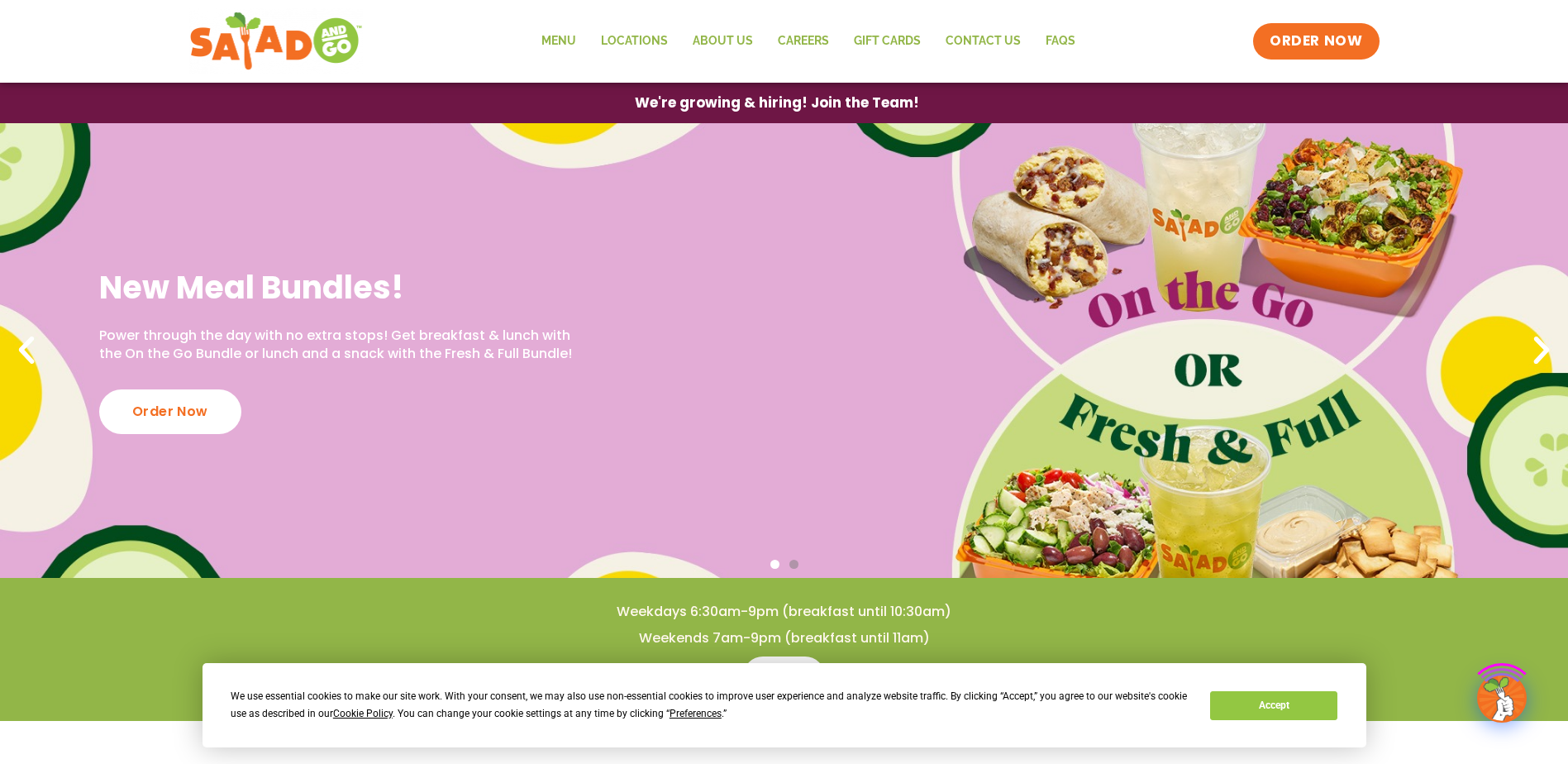 scroll, scrollTop: 0, scrollLeft: 0, axis: both 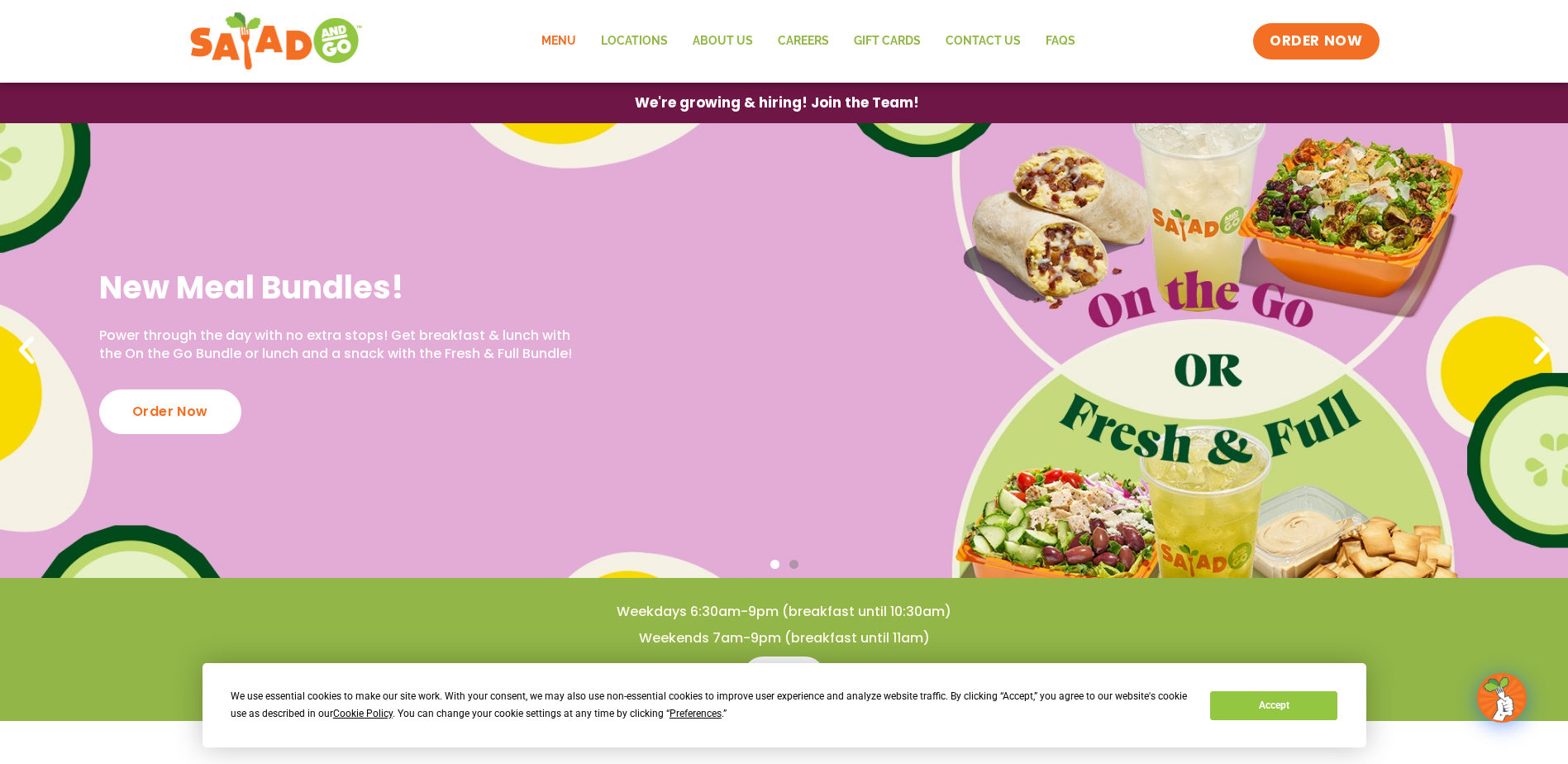 click on "Menu" 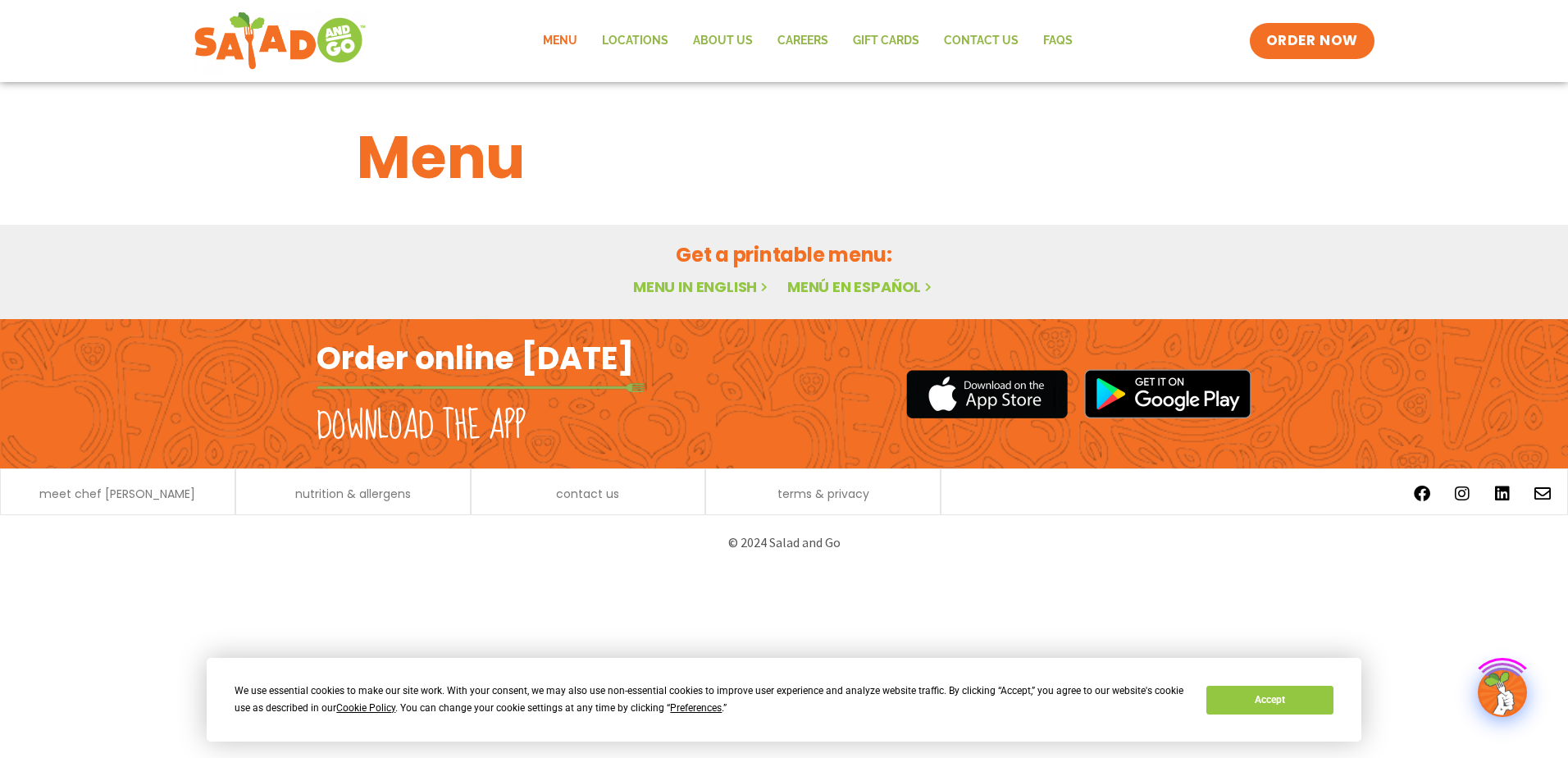 scroll, scrollTop: 0, scrollLeft: 0, axis: both 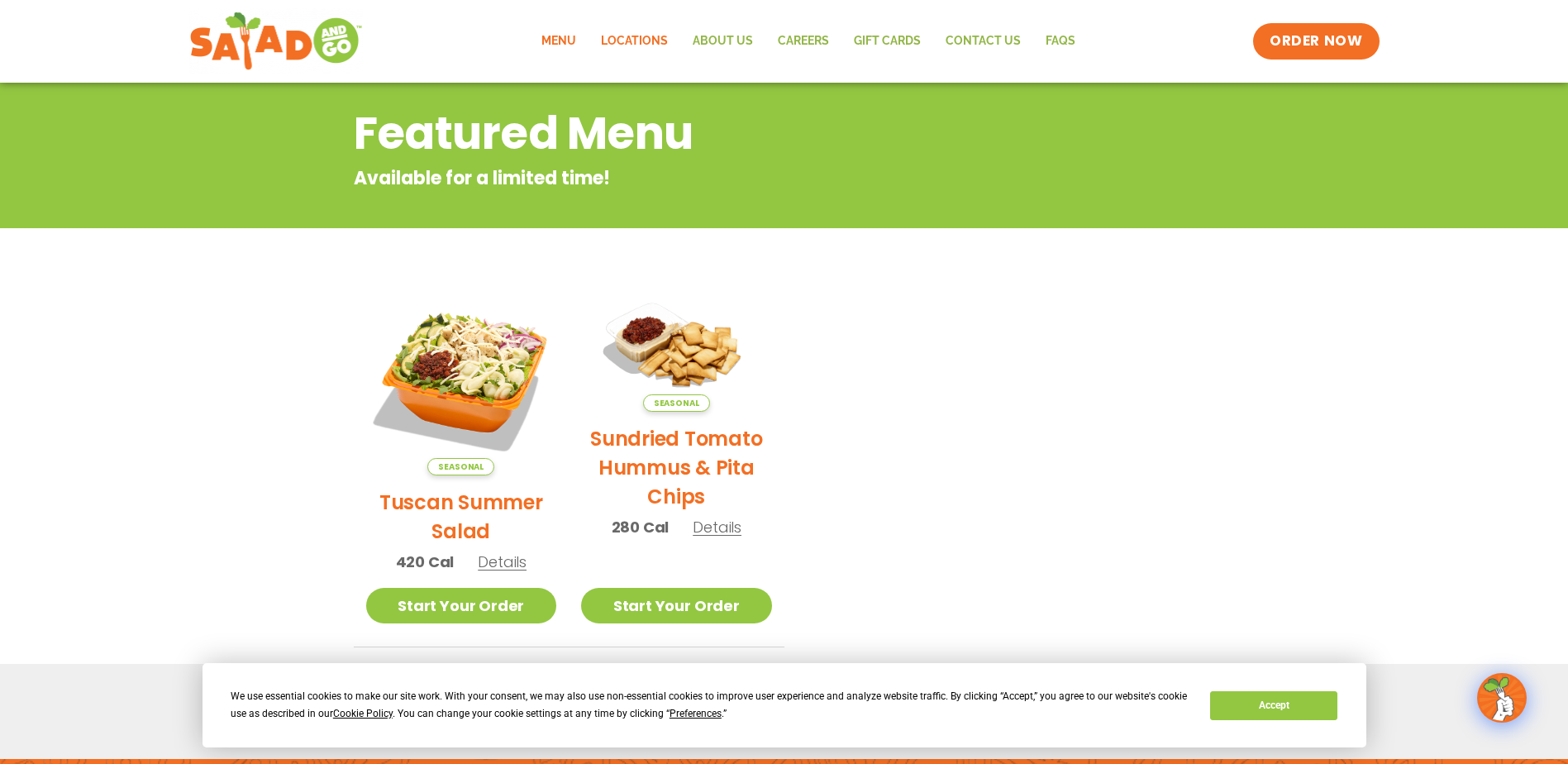 click on "Locations" 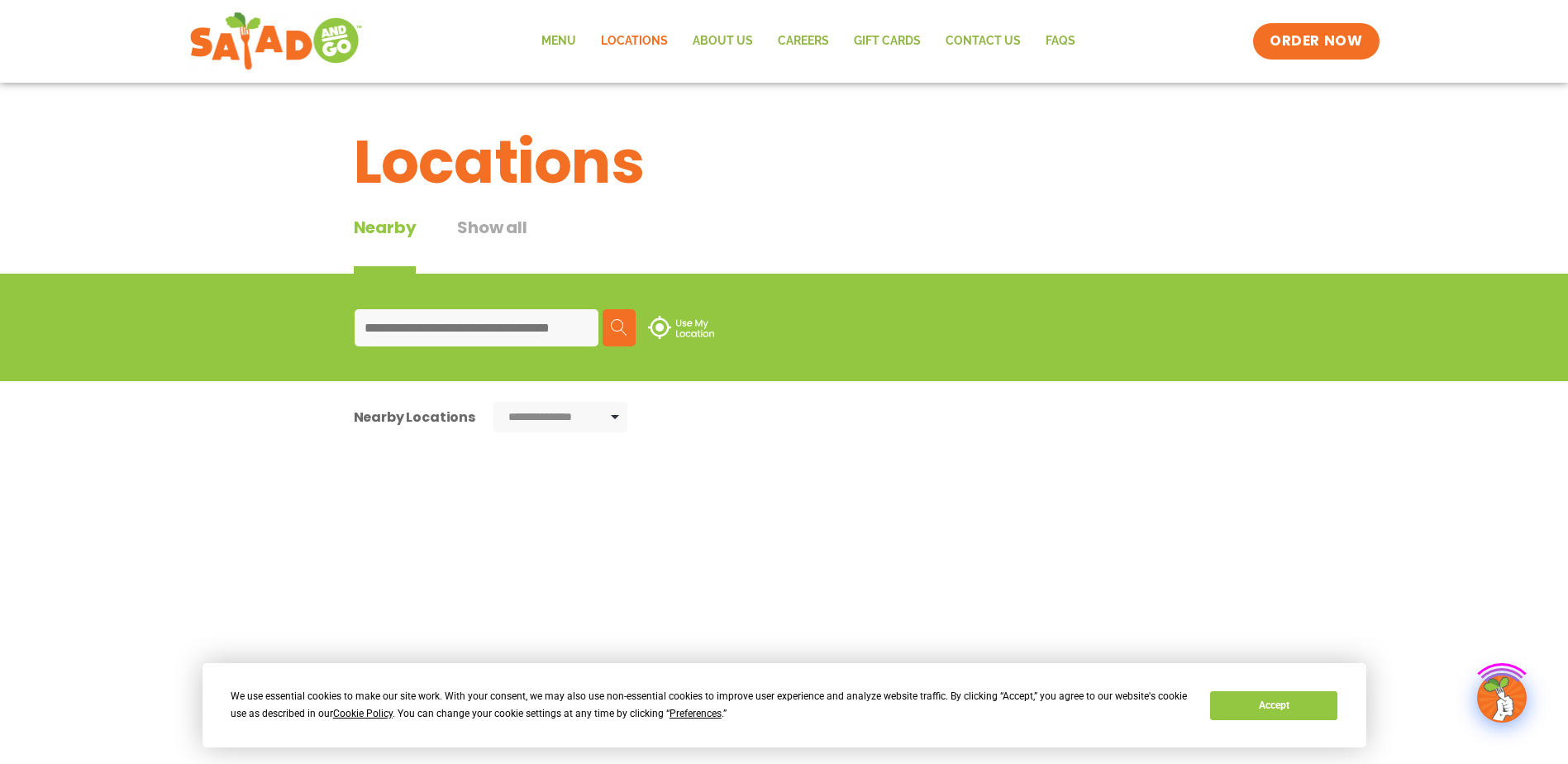 scroll, scrollTop: 0, scrollLeft: 0, axis: both 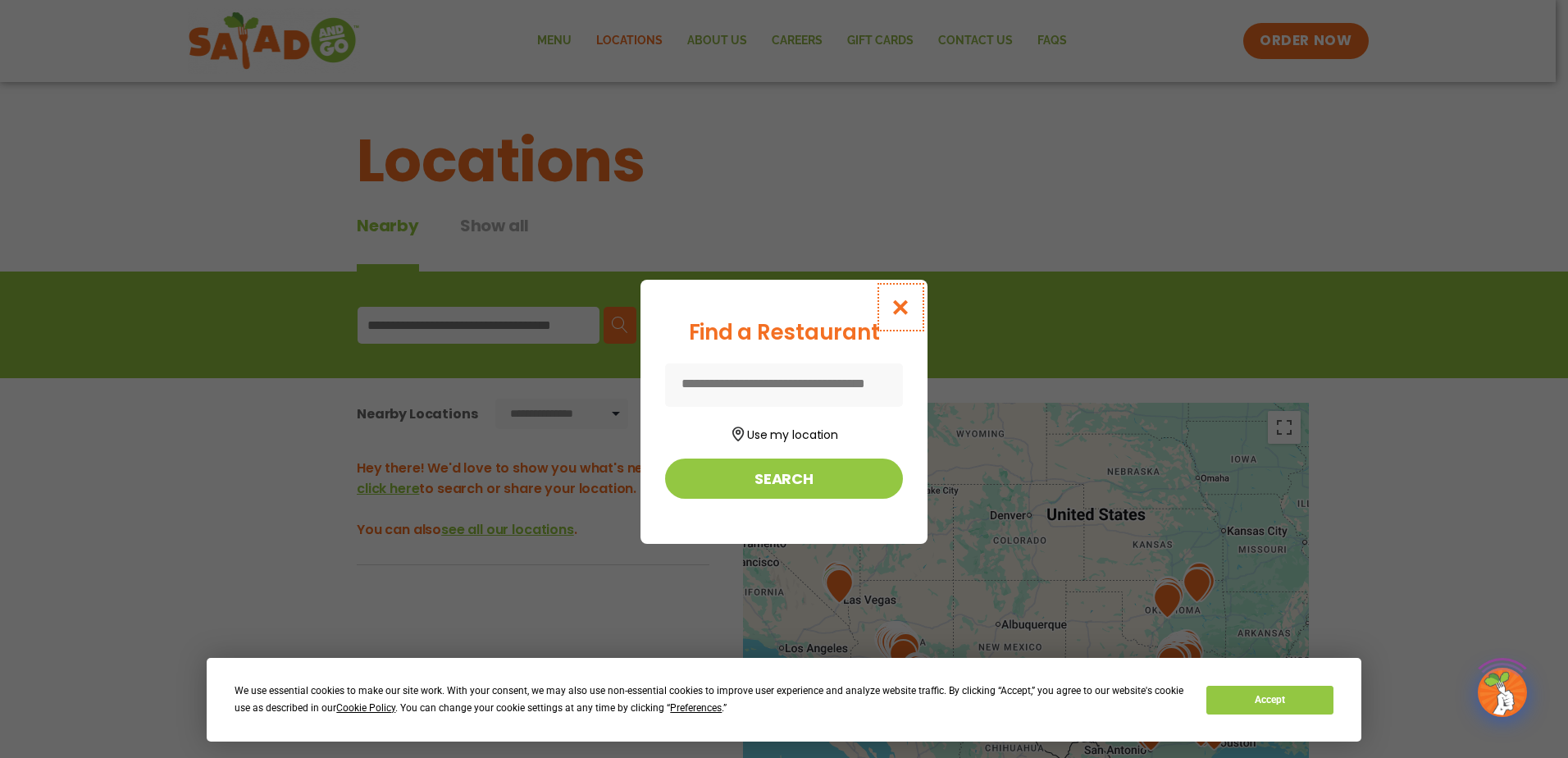 click at bounding box center (900, 307) 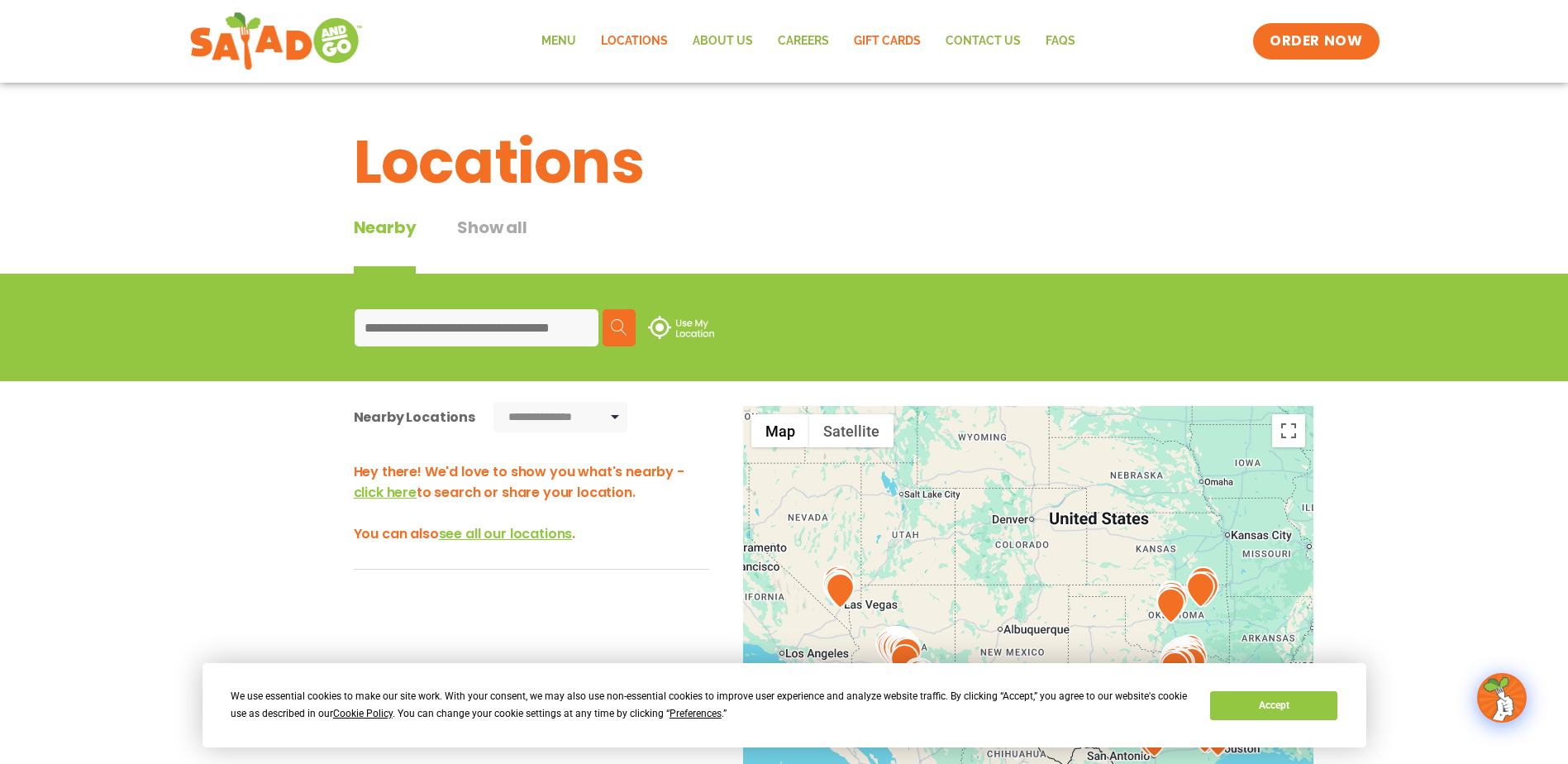click on "GIFT CARDS" 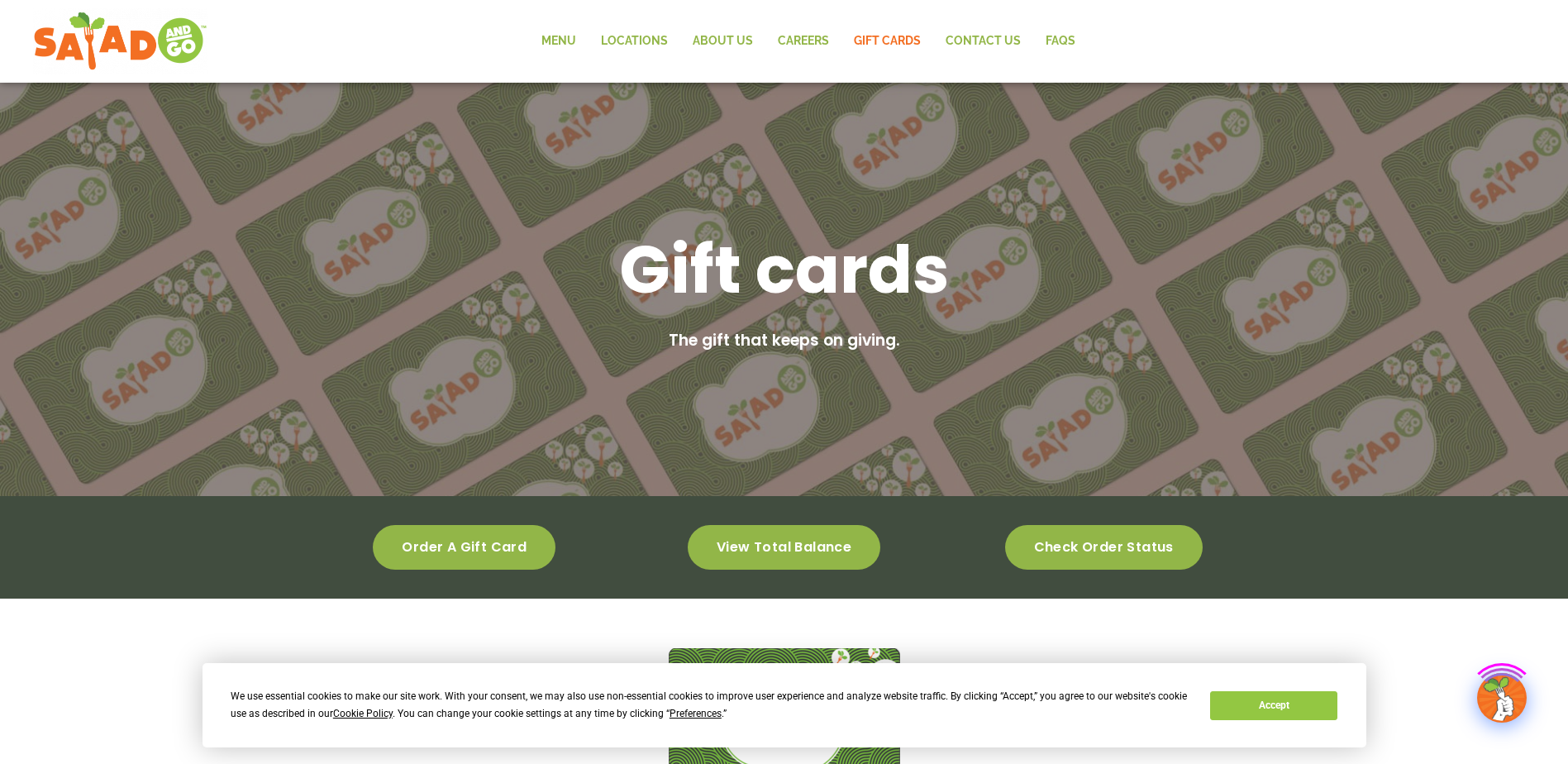 scroll, scrollTop: 0, scrollLeft: 0, axis: both 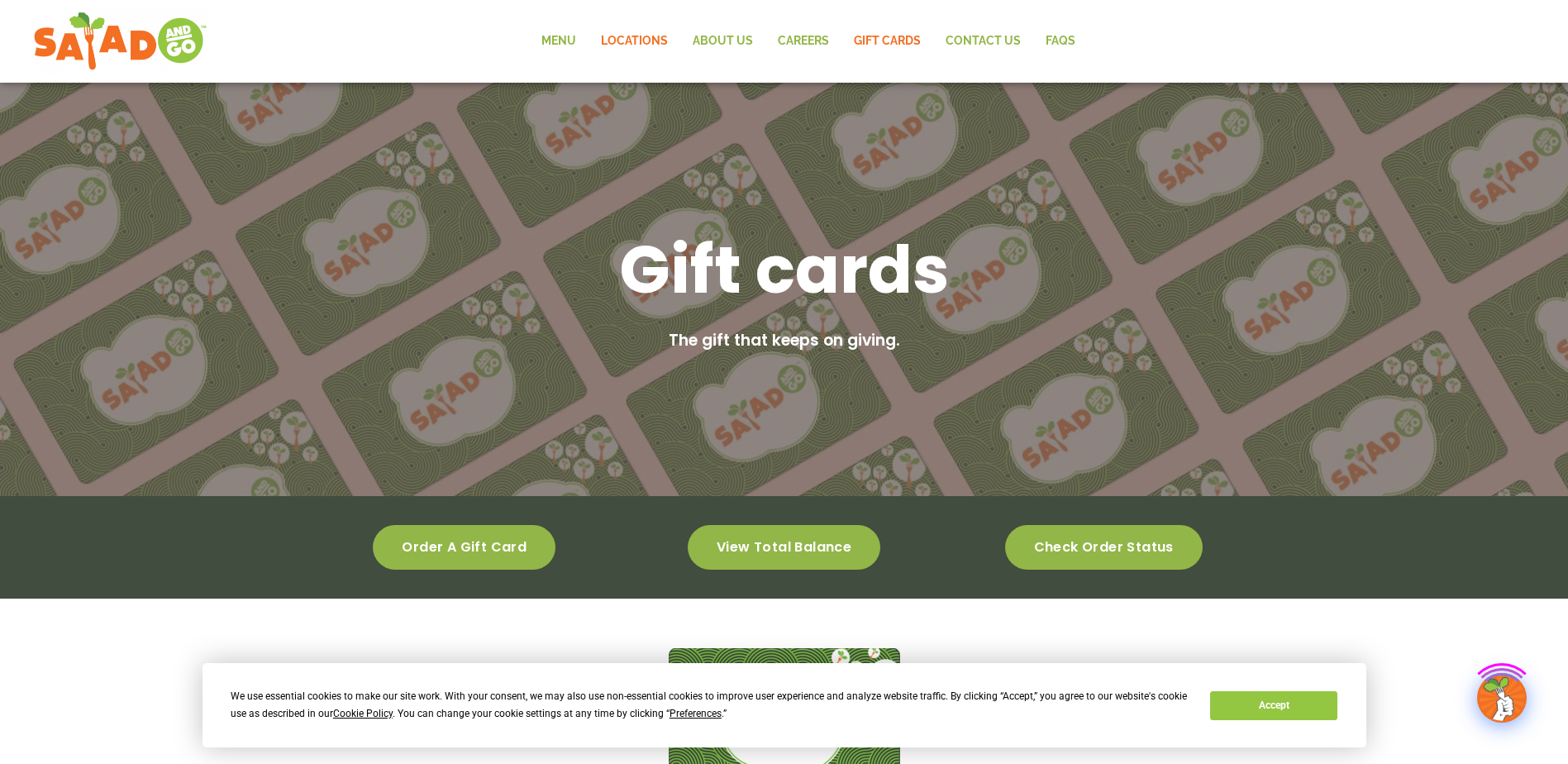 click on "Locations" 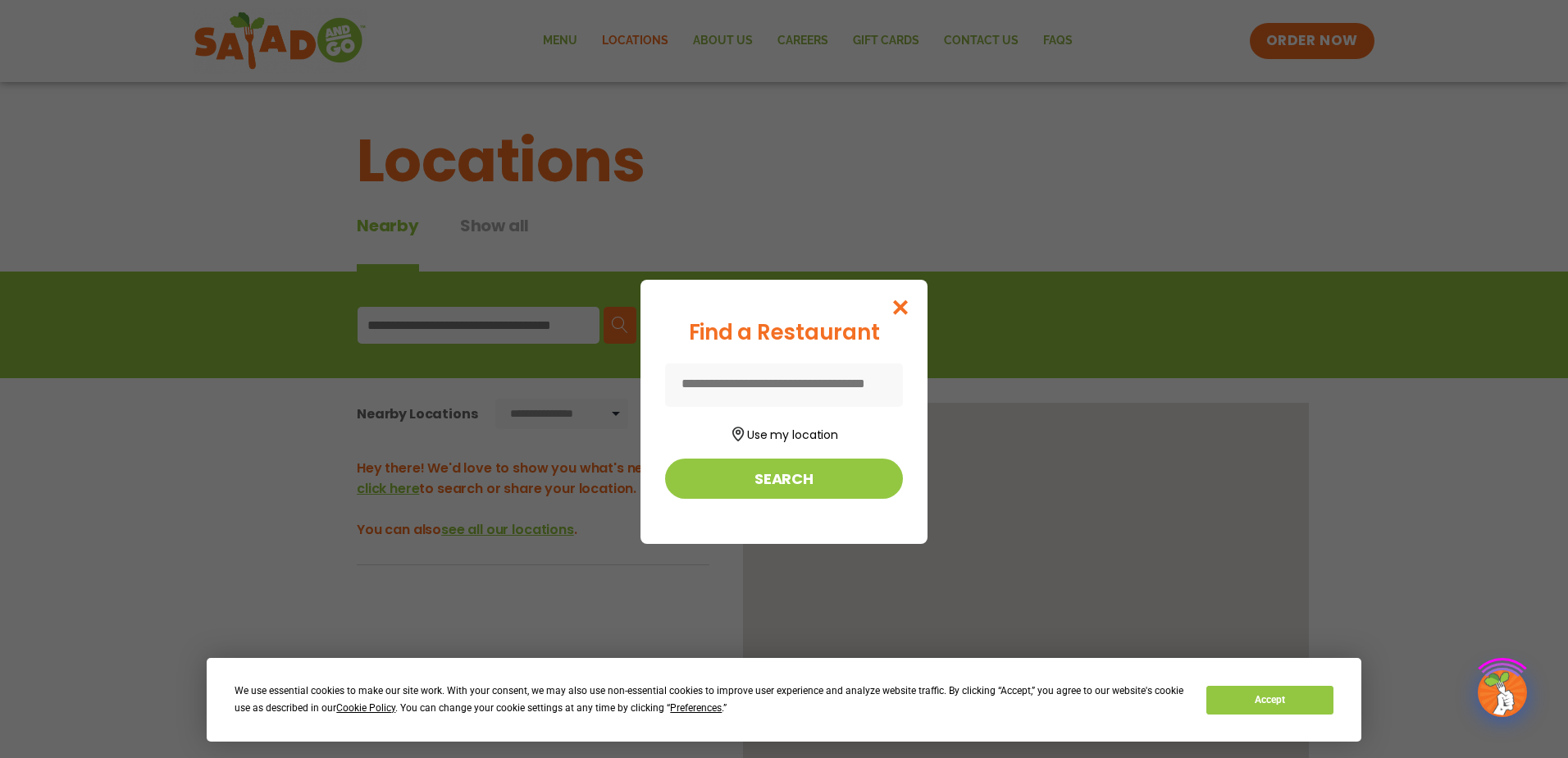 scroll, scrollTop: 0, scrollLeft: 0, axis: both 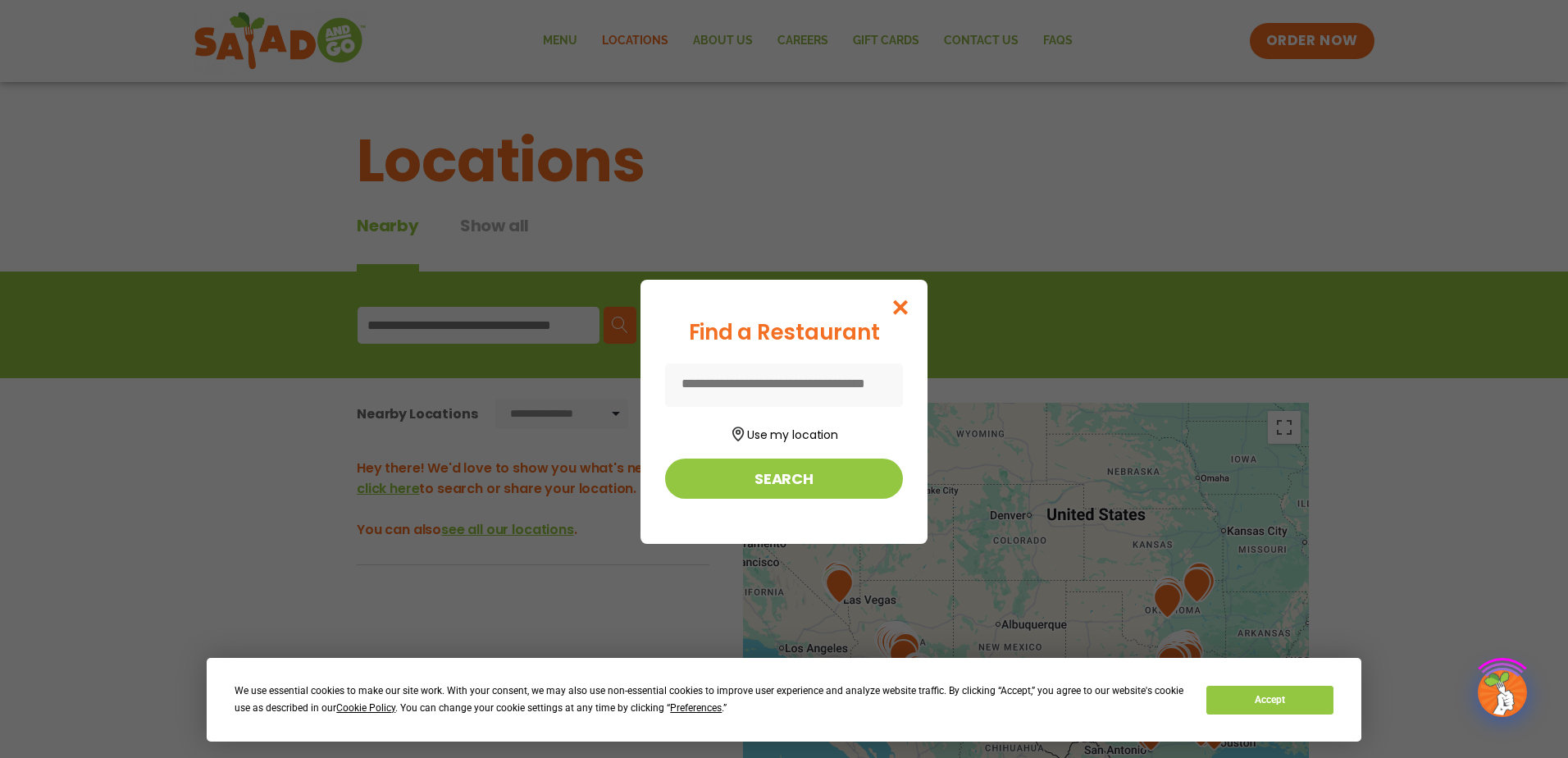 click on "Find a Restaurant        Use my location       Search" at bounding box center [784, 379] 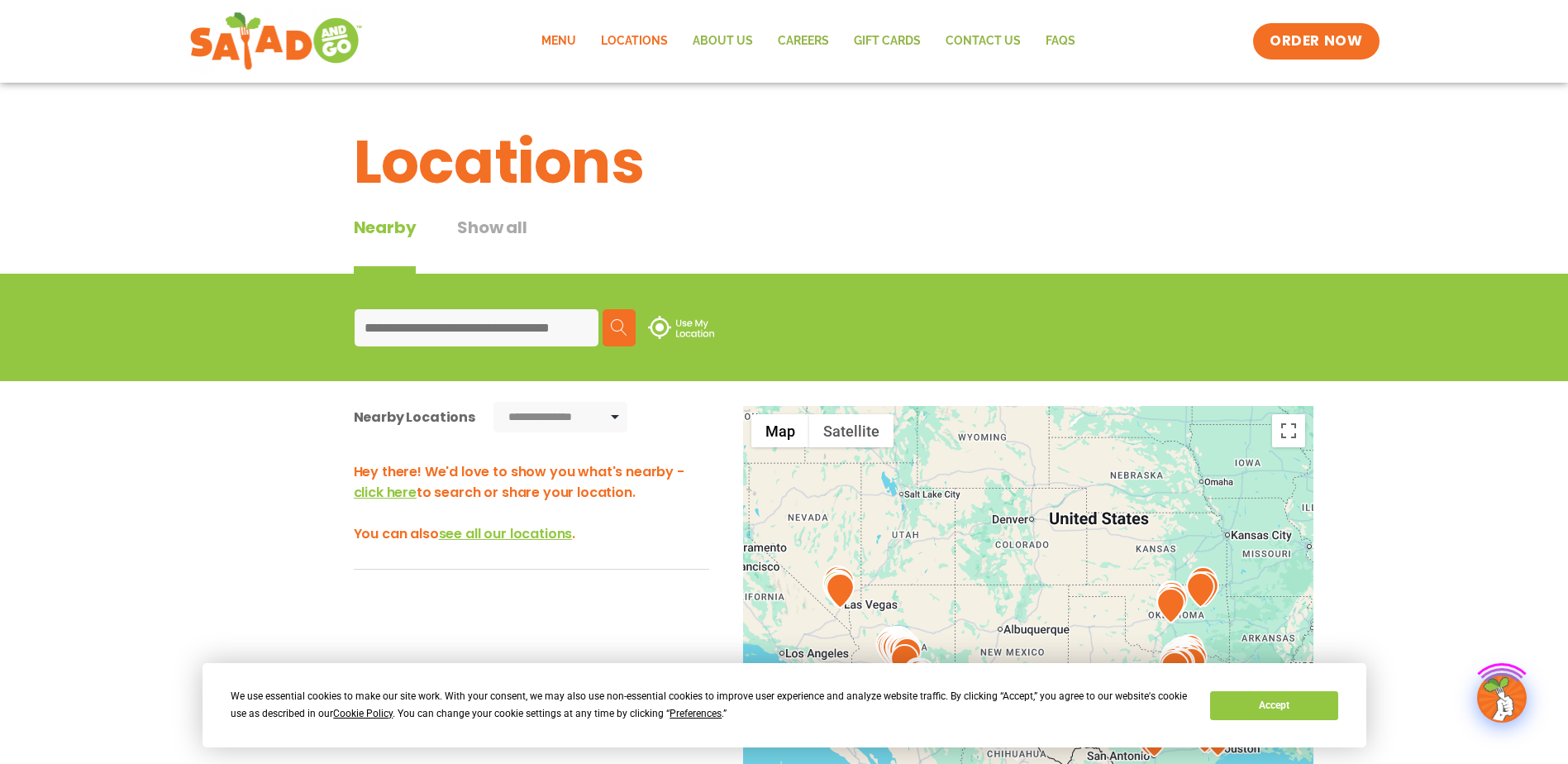 click on "Menu" 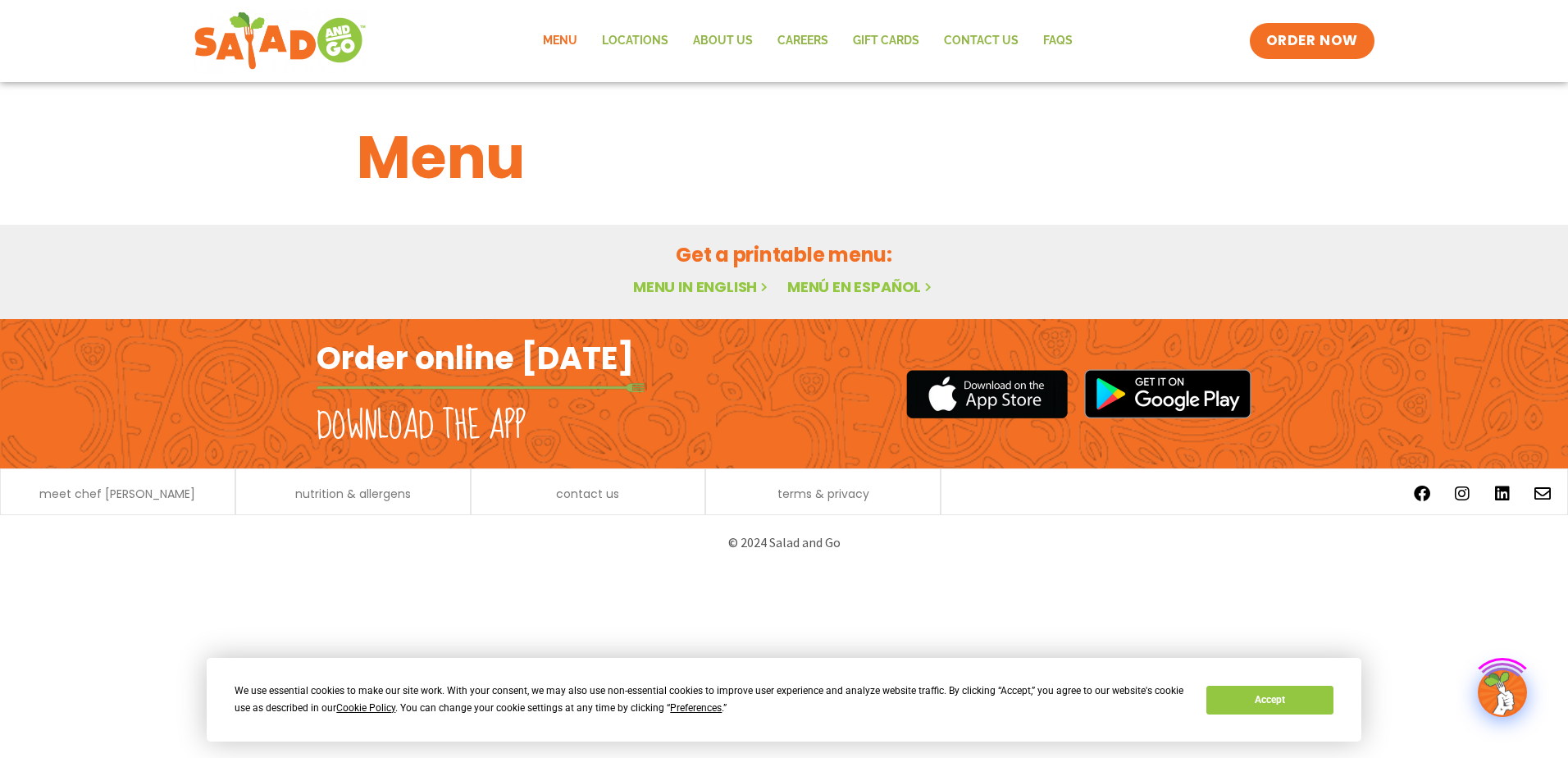 scroll, scrollTop: 0, scrollLeft: 0, axis: both 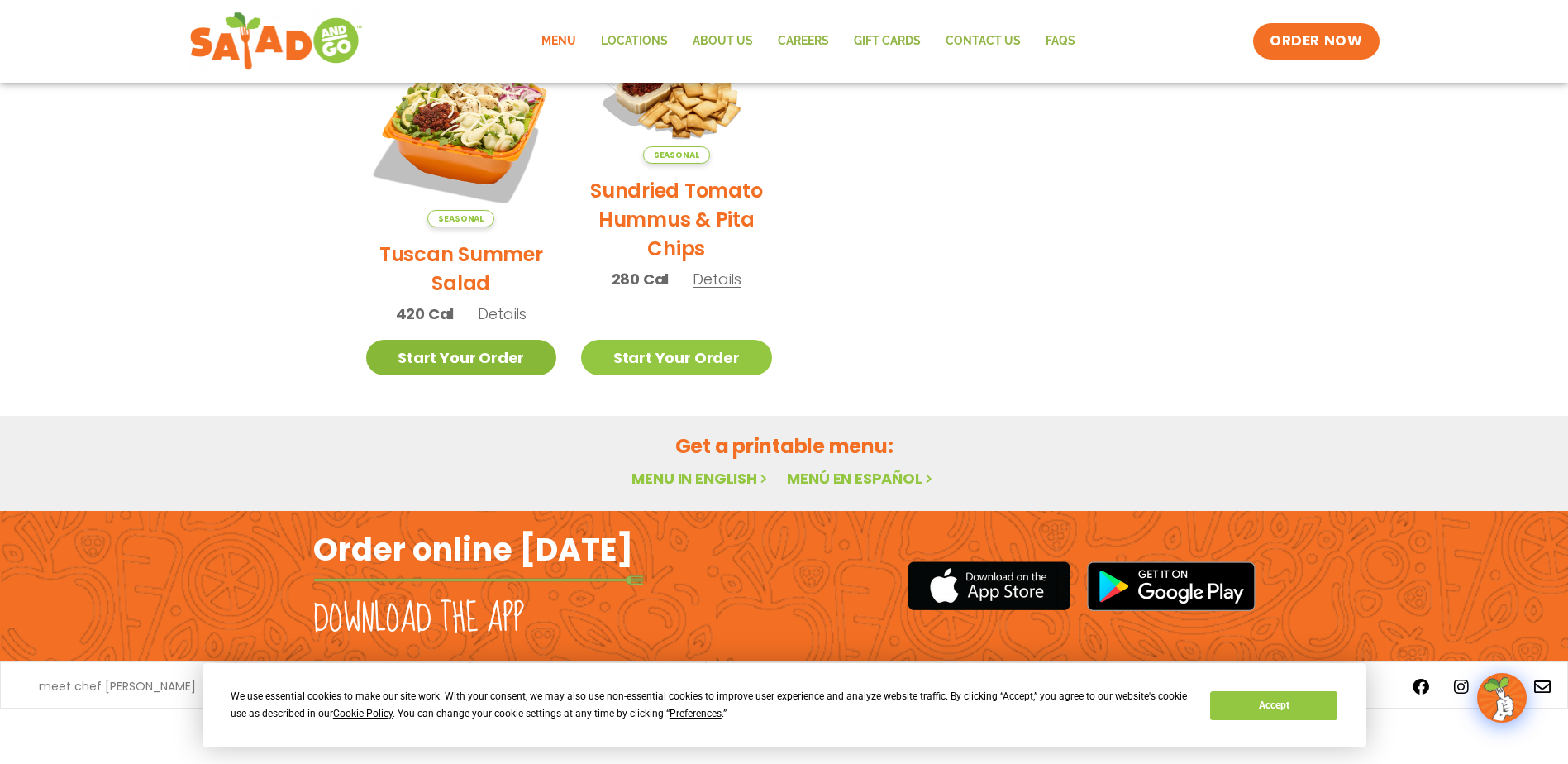 click on "Start Your Order" at bounding box center (461, 357) 